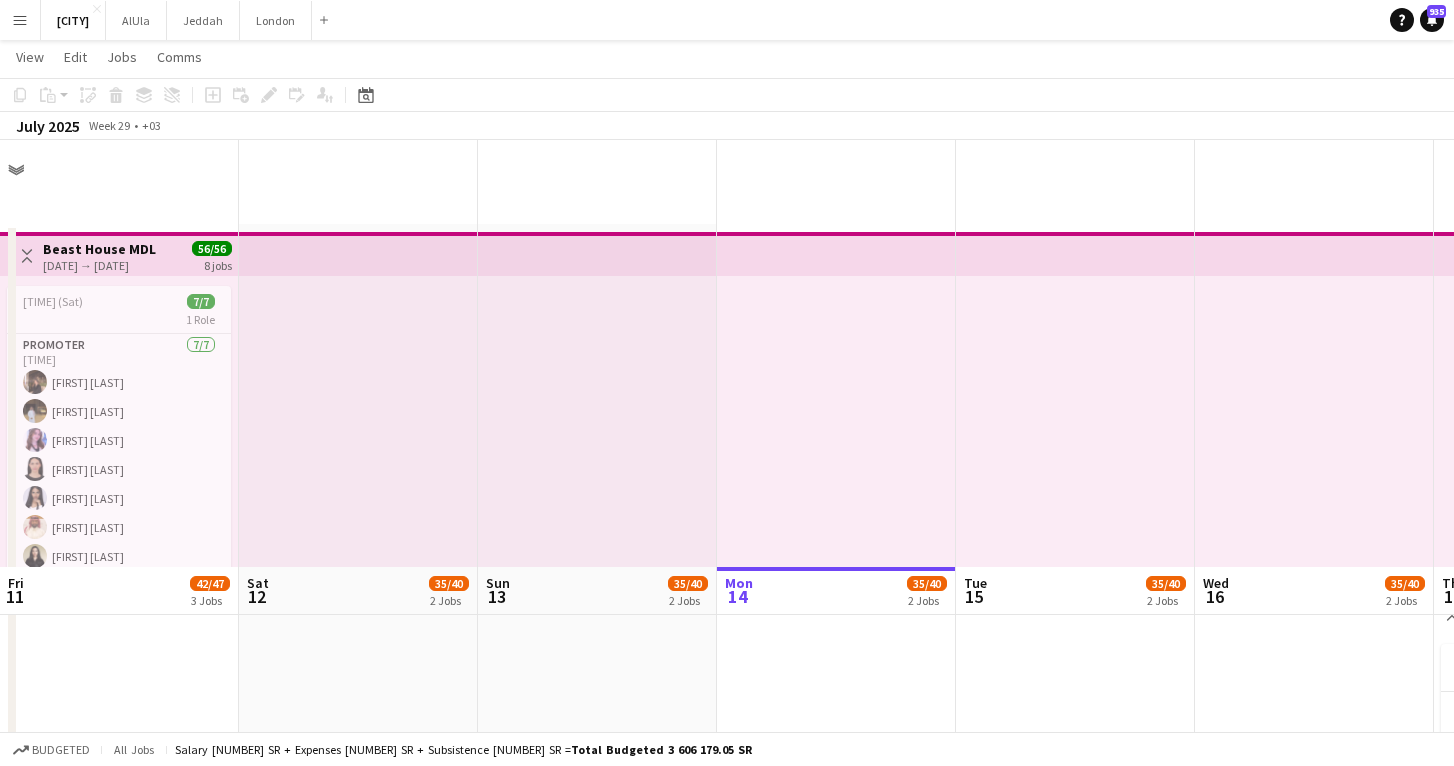 scroll, scrollTop: 427, scrollLeft: 0, axis: vertical 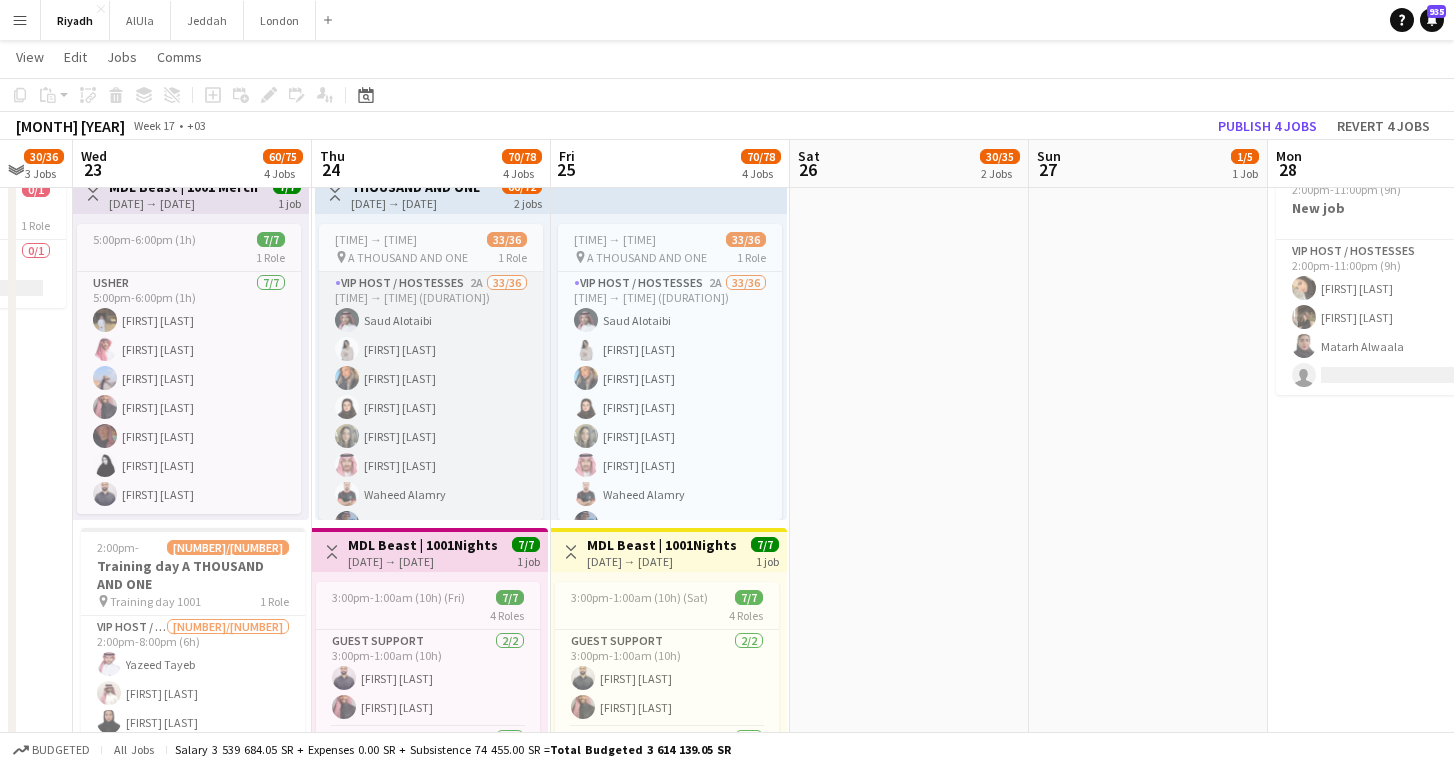 click on "VIP Host / Hostesses    2A   33/36   [TIME] → [TIME] ([DURATION])
[FIRST] [LAST] [FIRST] [LAST] [FIRST] [LAST] [FIRST] [LAST] [FIRST] [LAST] [FIRST] [LAST] [FIRST] [LAST] [FIRST] [LAST] [FIRST] [LAST] [FIRST] [LAST] [FIRST] [LAST] [FIRST] [LAST] [FIRST] [LAST] [FIRST] [LAST] [FIRST] [LAST] [FIRST] [LAST] [FIRST] [LAST] [FIRST] [LAST] [FIRST] [LAST] [FIRST] [LAST] [FIRST] [LAST] [FIRST] [LAST] [FIRST] [LAST] [FIRST] [LAST] [FIRST] [LAST] [FIRST] [LAST] [FIRST] [LAST] [FIRST] [LAST]
single-neutral-actions
single-neutral-actions
single-neutral-actions" at bounding box center (431, 813) 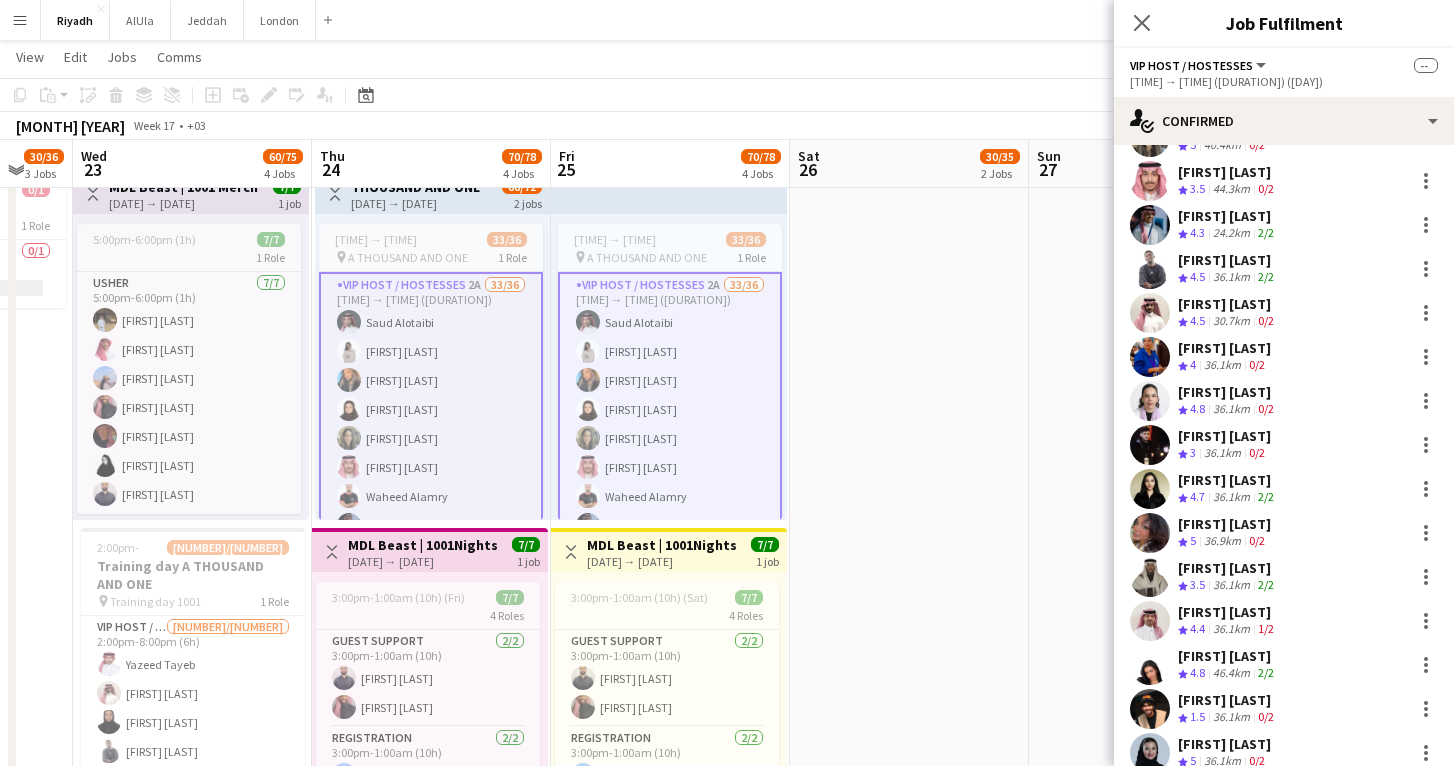 scroll, scrollTop: 486, scrollLeft: 0, axis: vertical 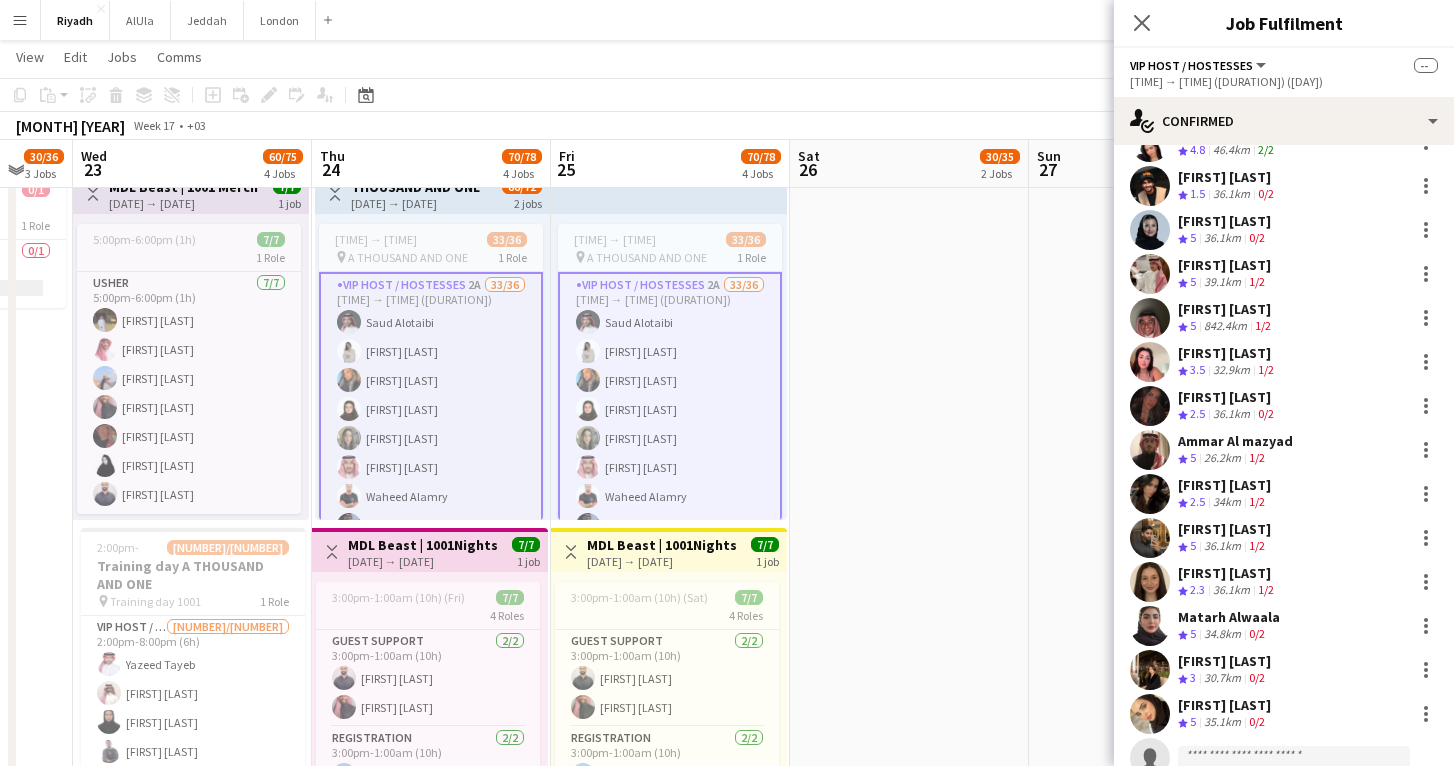 click on "View  Day view expanded Day view collapsed Month view Date picker Jump to today Expand Linked Jobs Collapse Linked Jobs  Edit  Copy
Command
C  Paste  Without Crew
Command
V With Crew
Command
Shift
V Paste as linked job  Group  Group Ungroup  Jobs  New Job Edit Job Delete Job New Linked Job Edit Linked Jobs Job fulfilment Promote Role Copy Role URL  Comms  Notify confirmed crew Create chat" 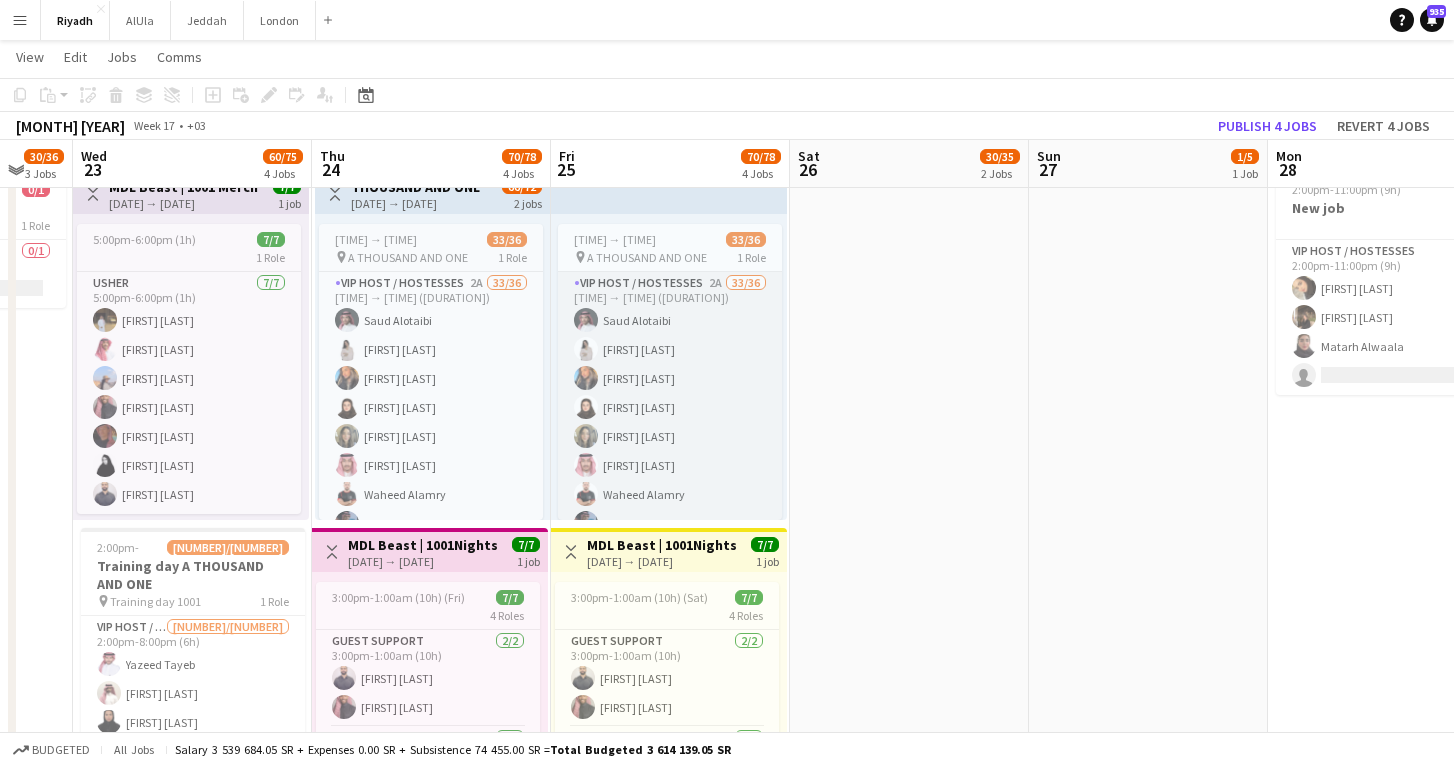 click on "VIP Host / Hostesses    2A   33/36   [TIME] → [TIME] ([DURATION])
[FIRST] [LAST] [FIRST] [LAST] [FIRST] [LAST] [FIRST] [LAST] [FIRST] [LAST] [FIRST] [LAST] [FIRST] [LAST] [FIRST] [LAST] [FIRST] [LAST] [FIRST] [LAST] [FIRST] [LAST] [FIRST] [LAST] [FIRST] [LAST] [FIRST] [LAST] [FIRST] [LAST] [FIRST] [LAST] [FIRST] [LAST] [FIRST] [LAST] [FIRST] [LAST] [FIRST] [LAST] [FIRST] [LAST] [FIRST] [LAST] [FIRST] [LAST] [FIRST] [LAST] [FIRST] [LAST] [FIRST] [LAST] [FIRST] [LAST] [FIRST] [LAST]
single-neutral-actions
single-neutral-actions
single-neutral-actions" at bounding box center [670, 813] 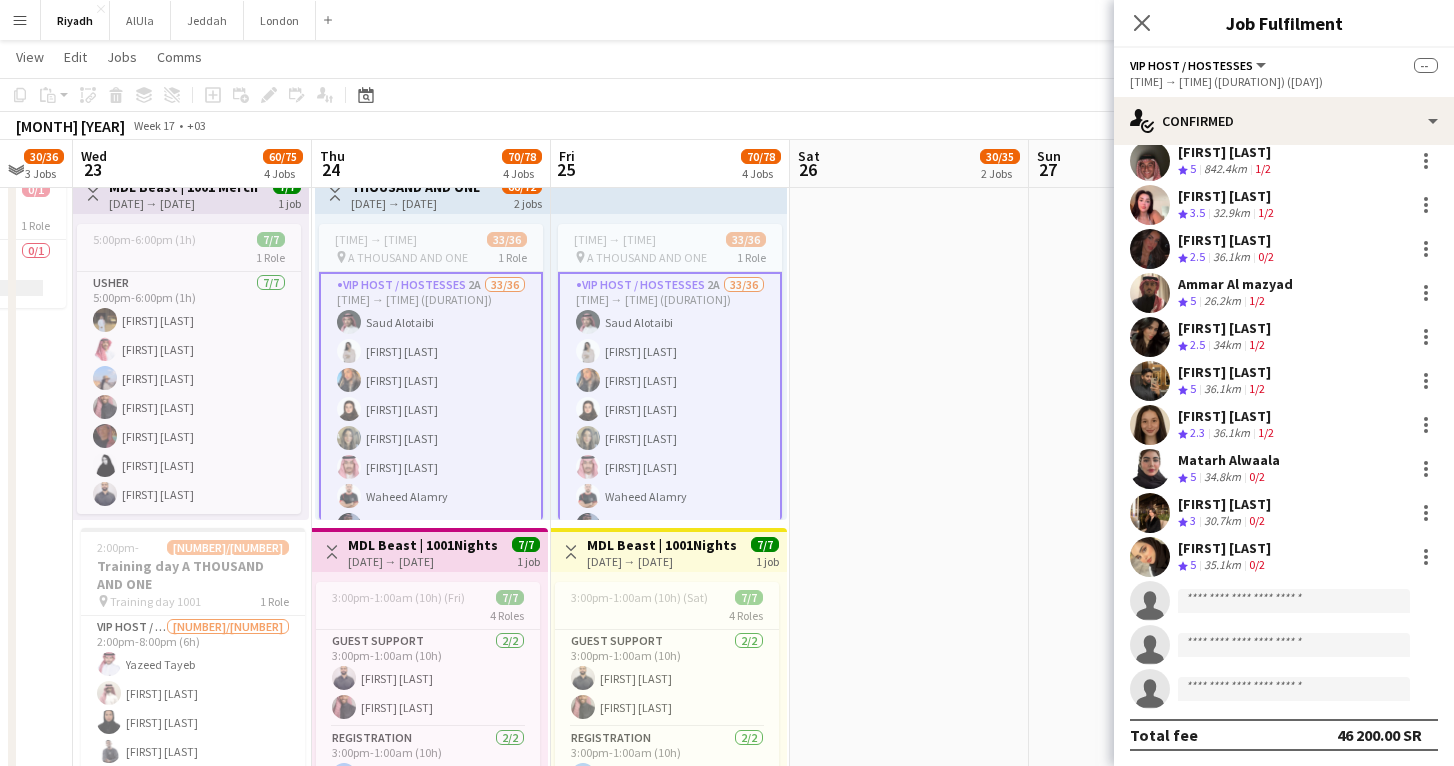 scroll, scrollTop: 1132, scrollLeft: 0, axis: vertical 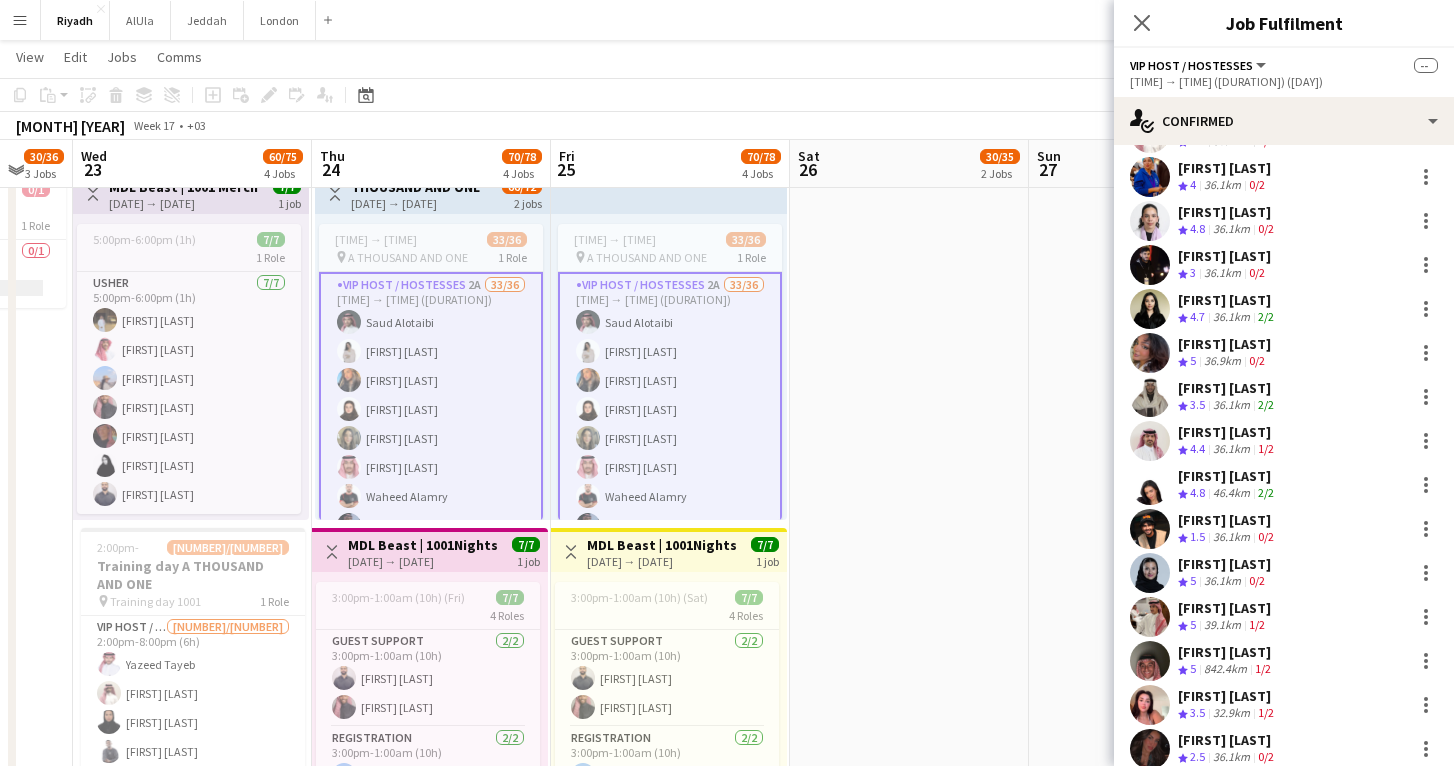 click at bounding box center [1150, 397] 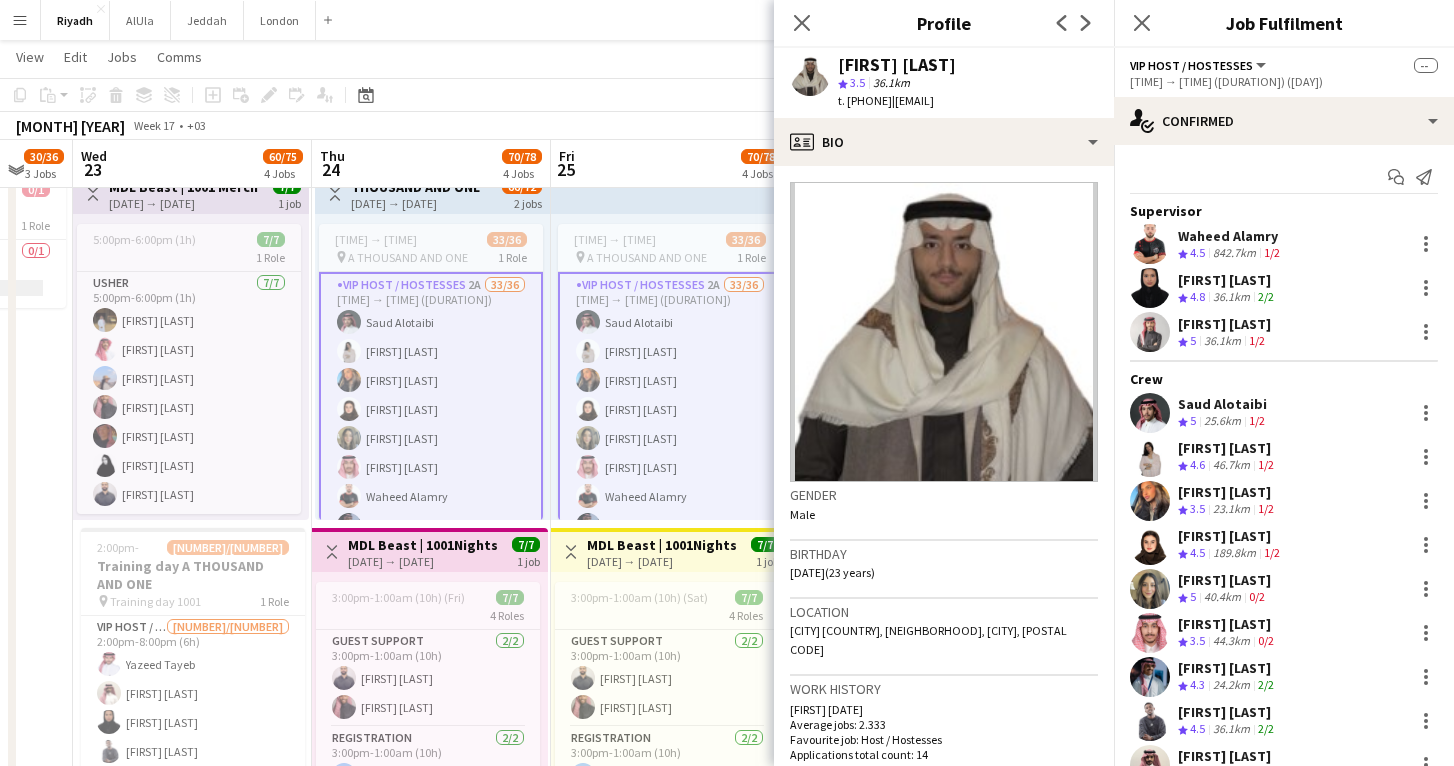 scroll, scrollTop: 0, scrollLeft: 0, axis: both 